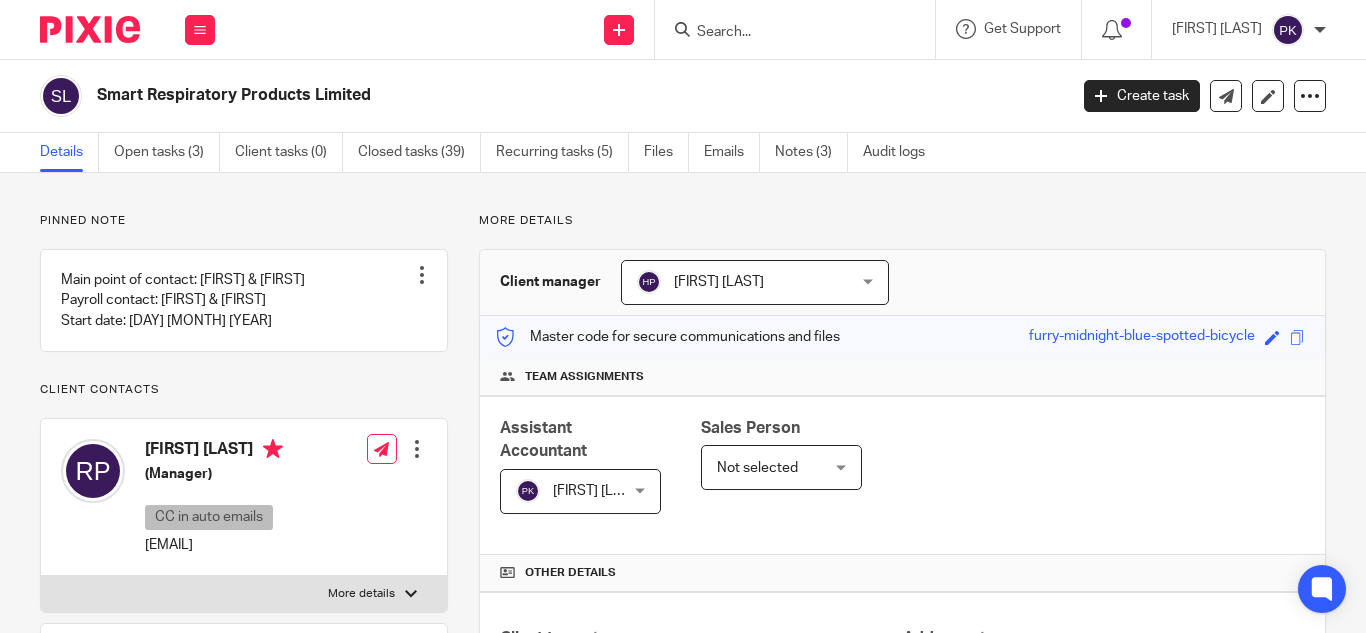scroll, scrollTop: 0, scrollLeft: 0, axis: both 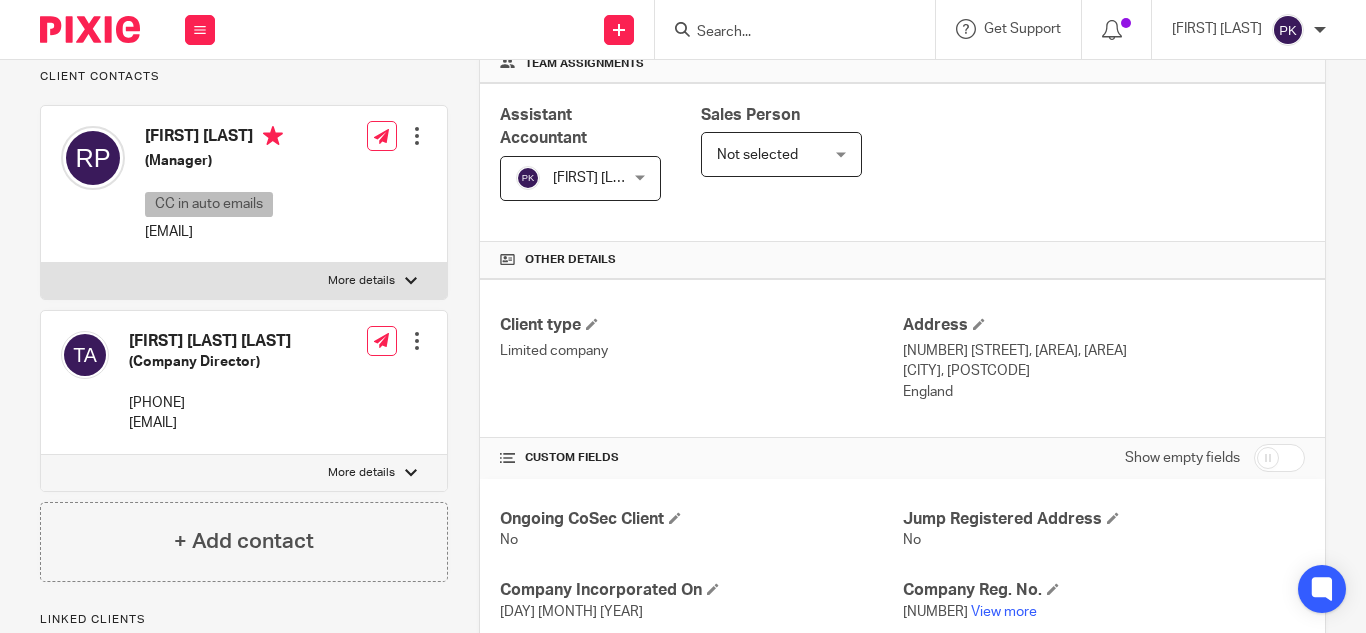 click at bounding box center (801, 29) 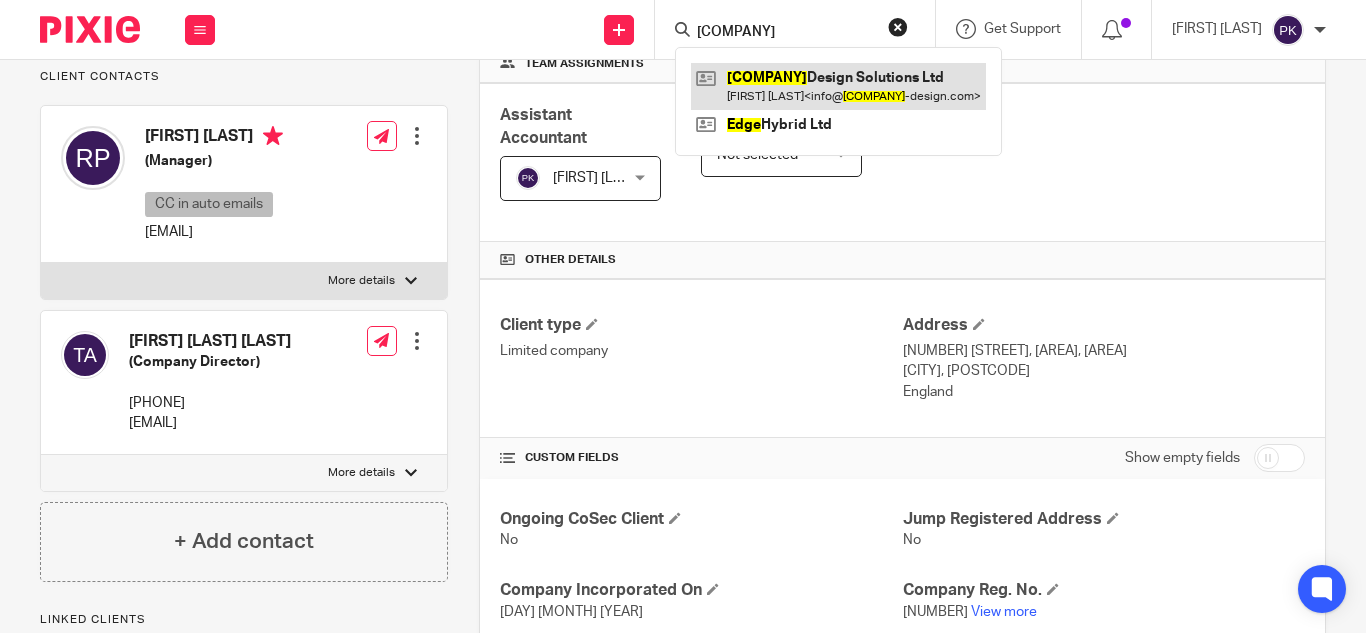 type on "[COMPANY]" 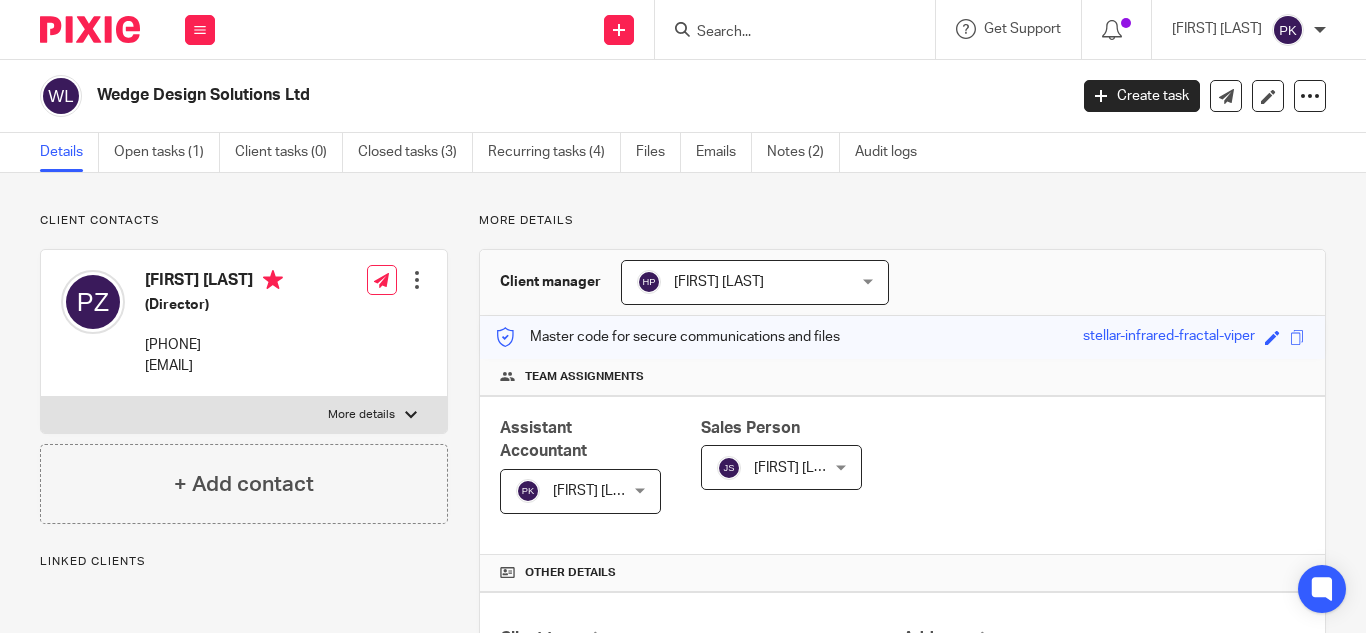 scroll, scrollTop: 0, scrollLeft: 0, axis: both 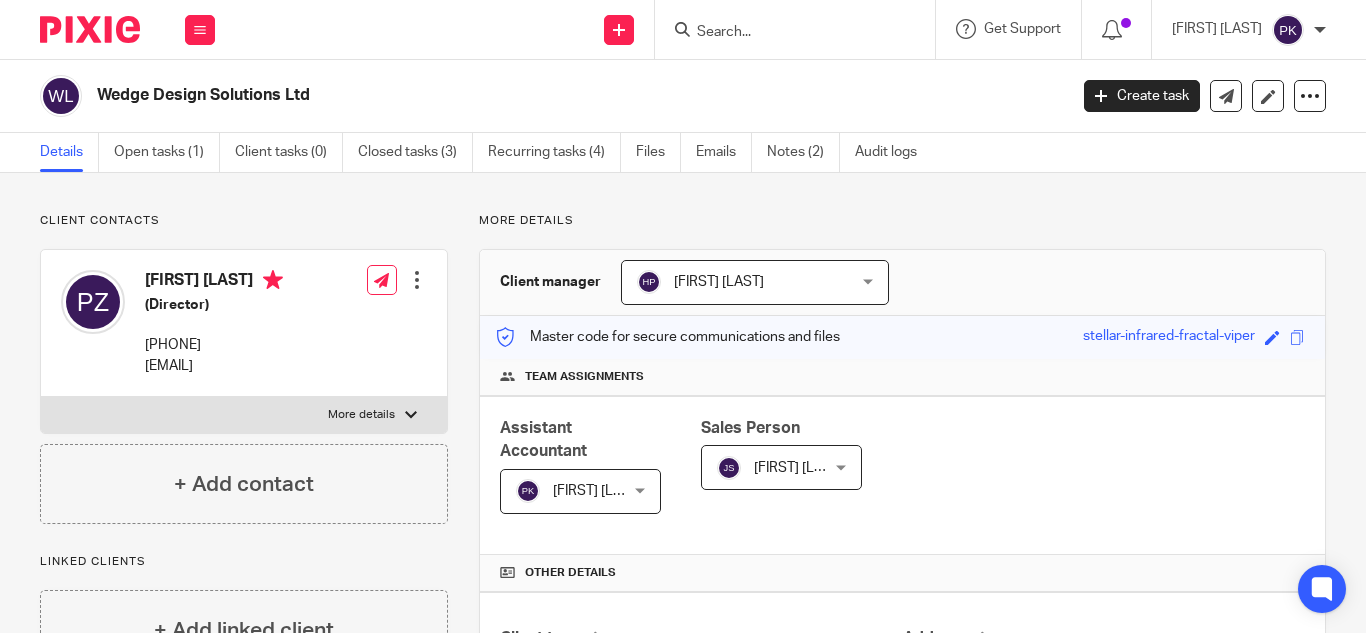 click at bounding box center (785, 33) 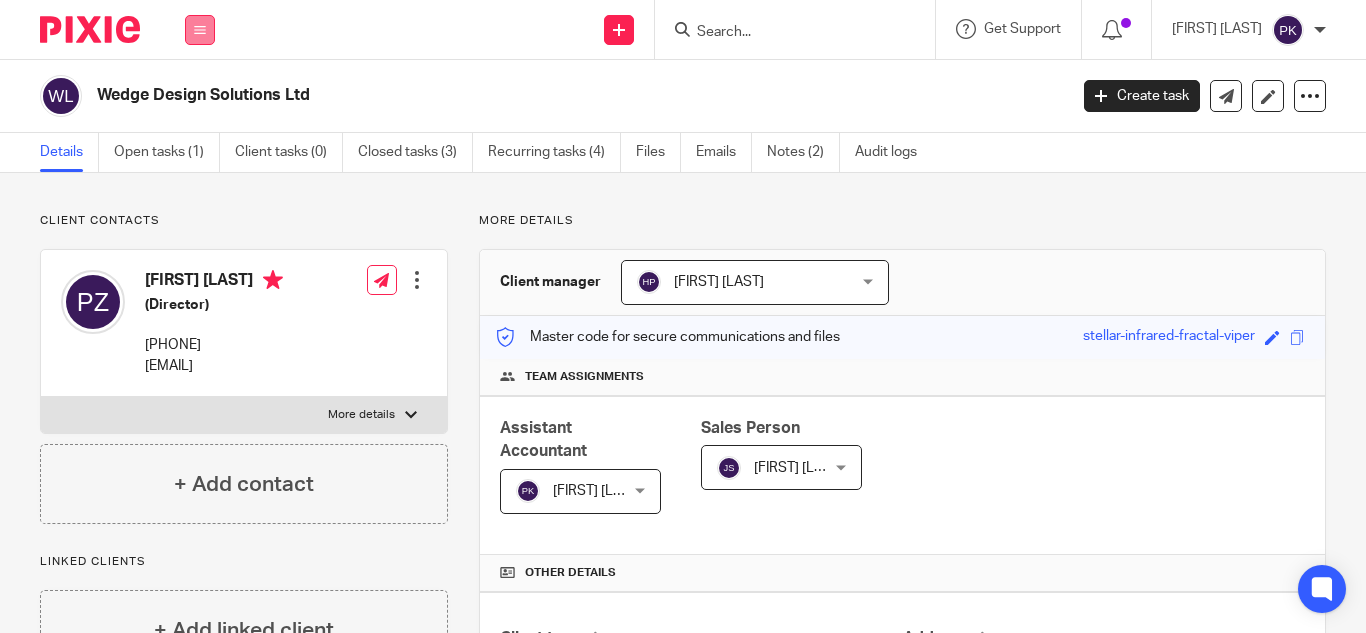 click at bounding box center (200, 30) 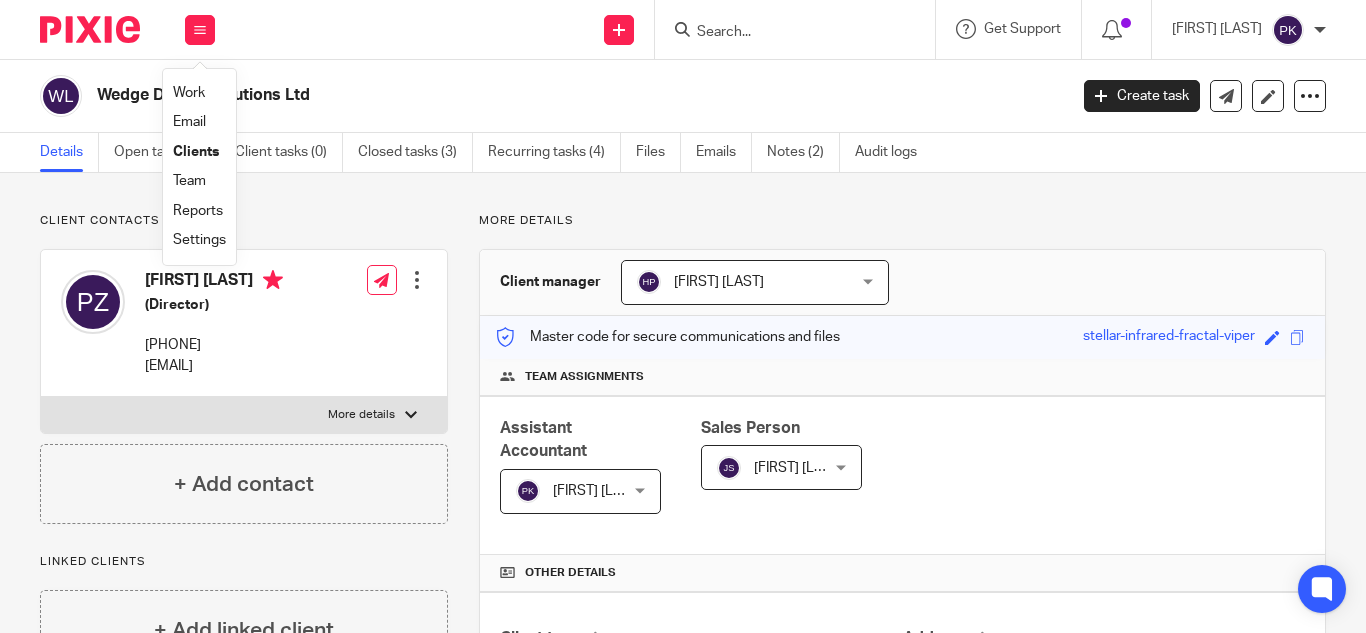 click at bounding box center (785, 33) 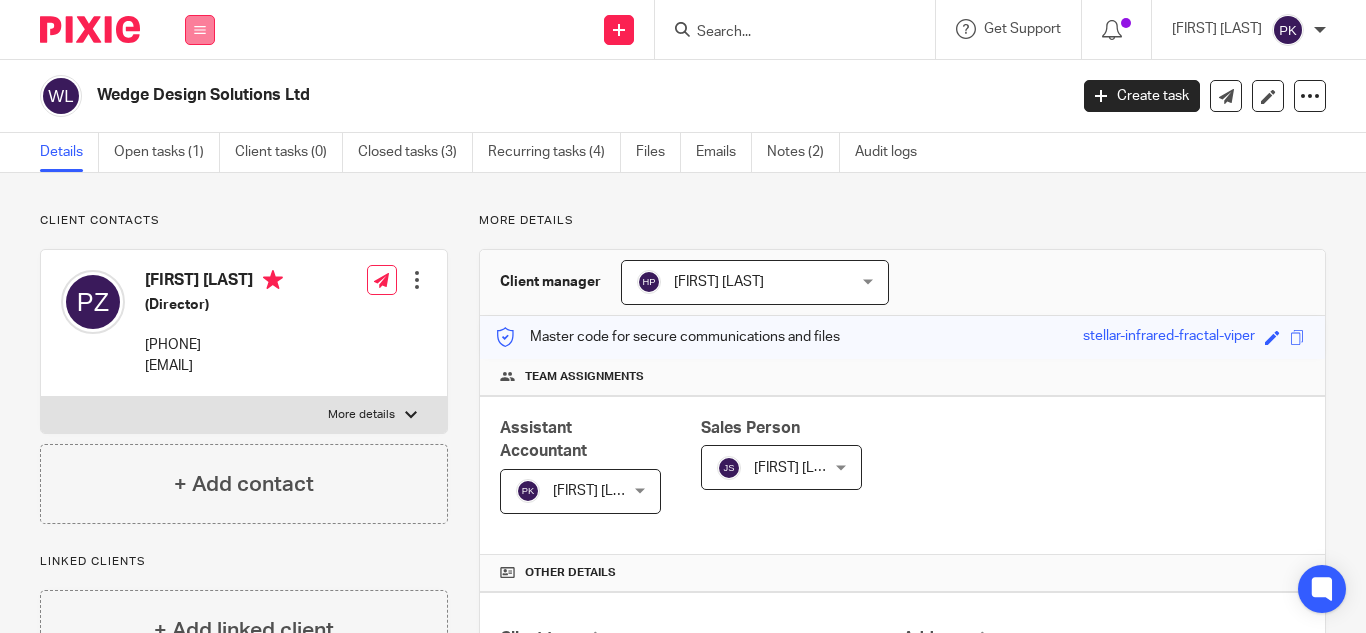 click at bounding box center (200, 30) 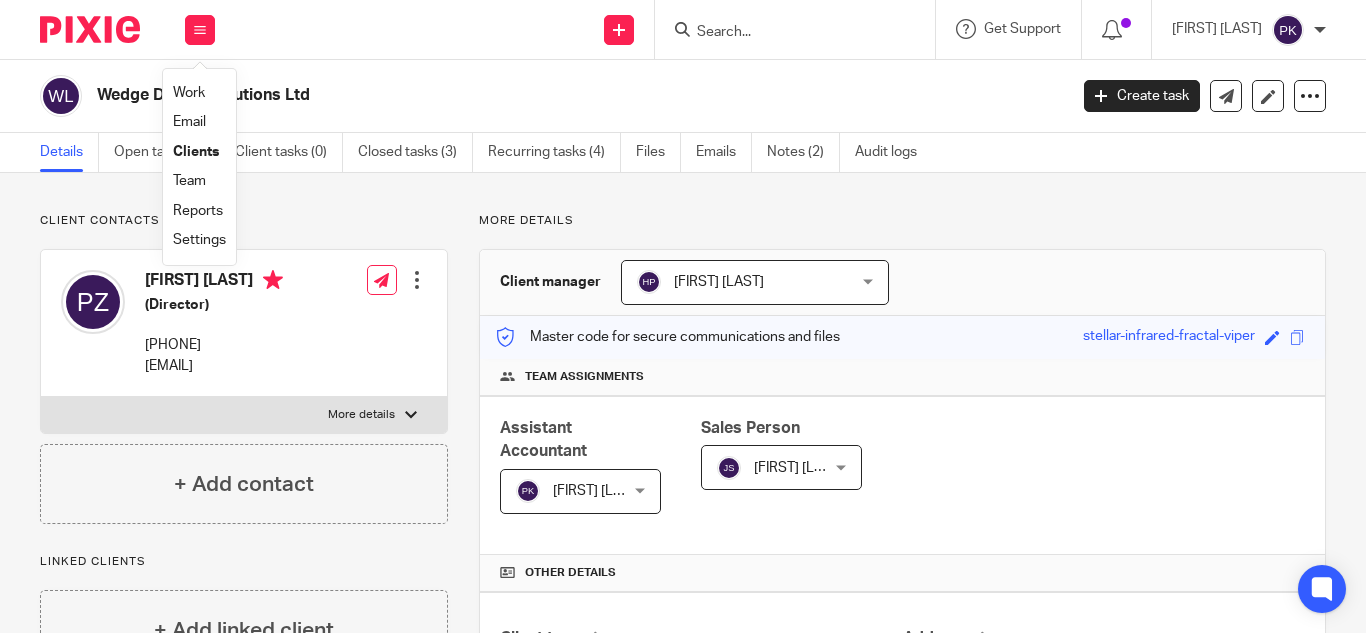 click on "Clients" at bounding box center (199, 152) 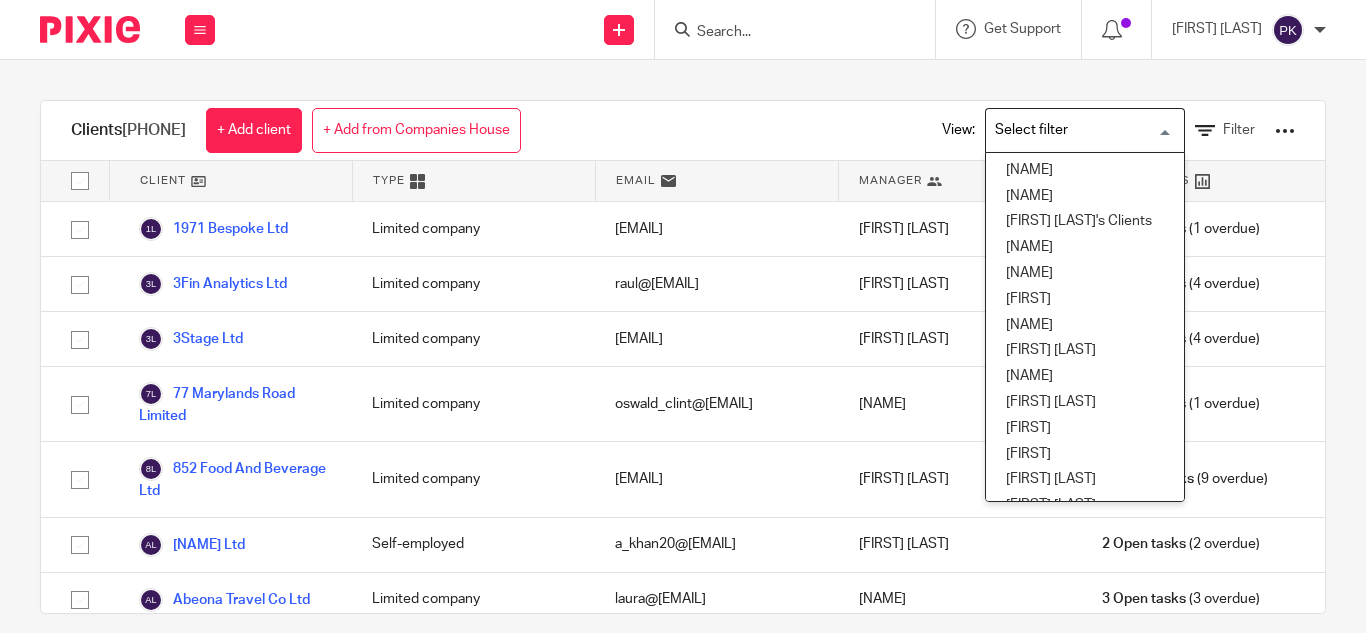 scroll, scrollTop: 0, scrollLeft: 0, axis: both 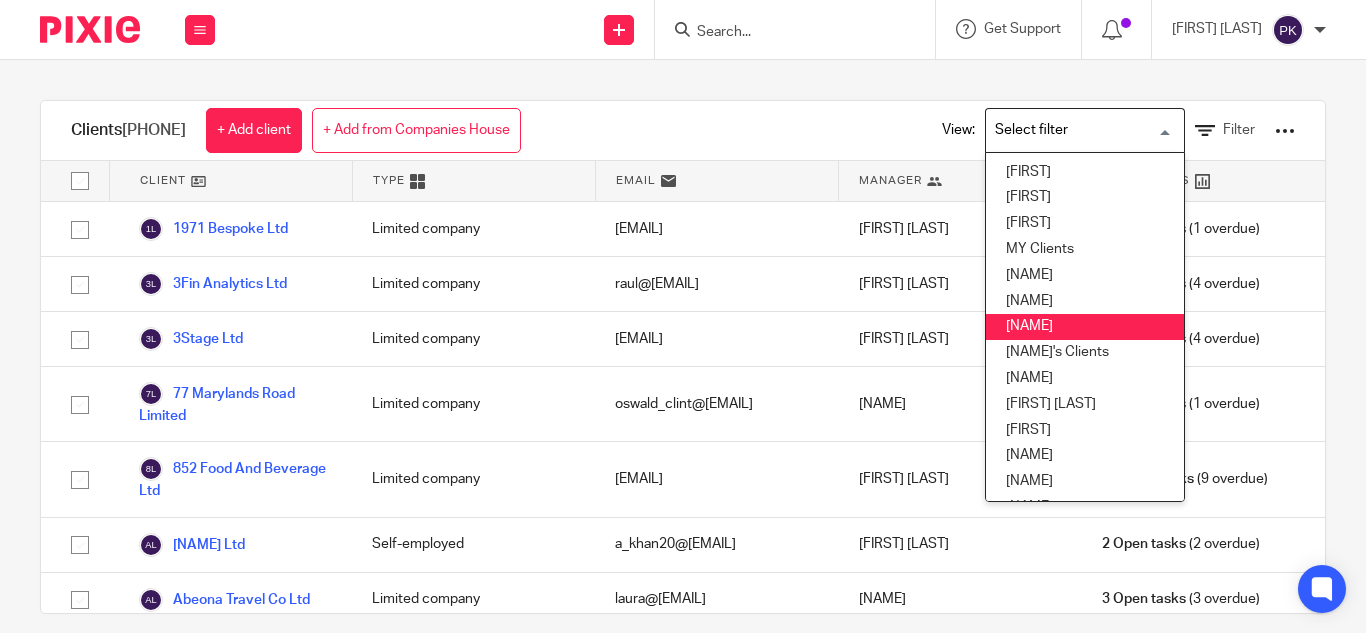 click on "Nithu" at bounding box center [1085, 327] 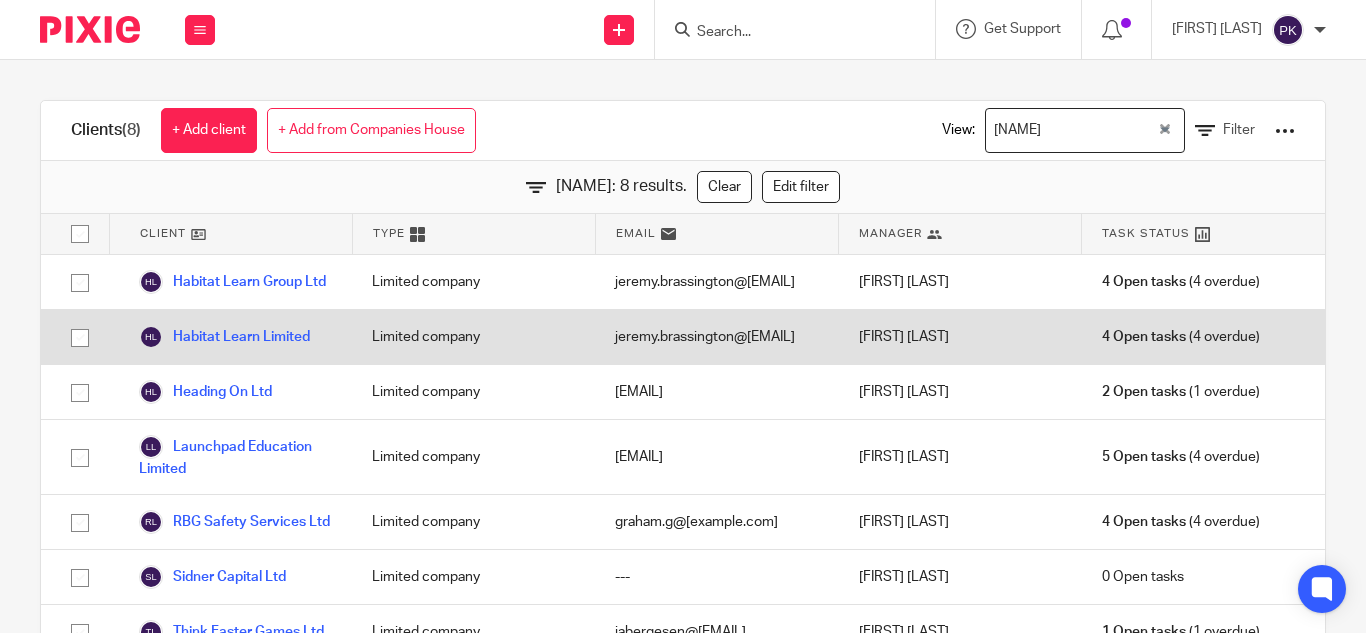 scroll, scrollTop: 146, scrollLeft: 0, axis: vertical 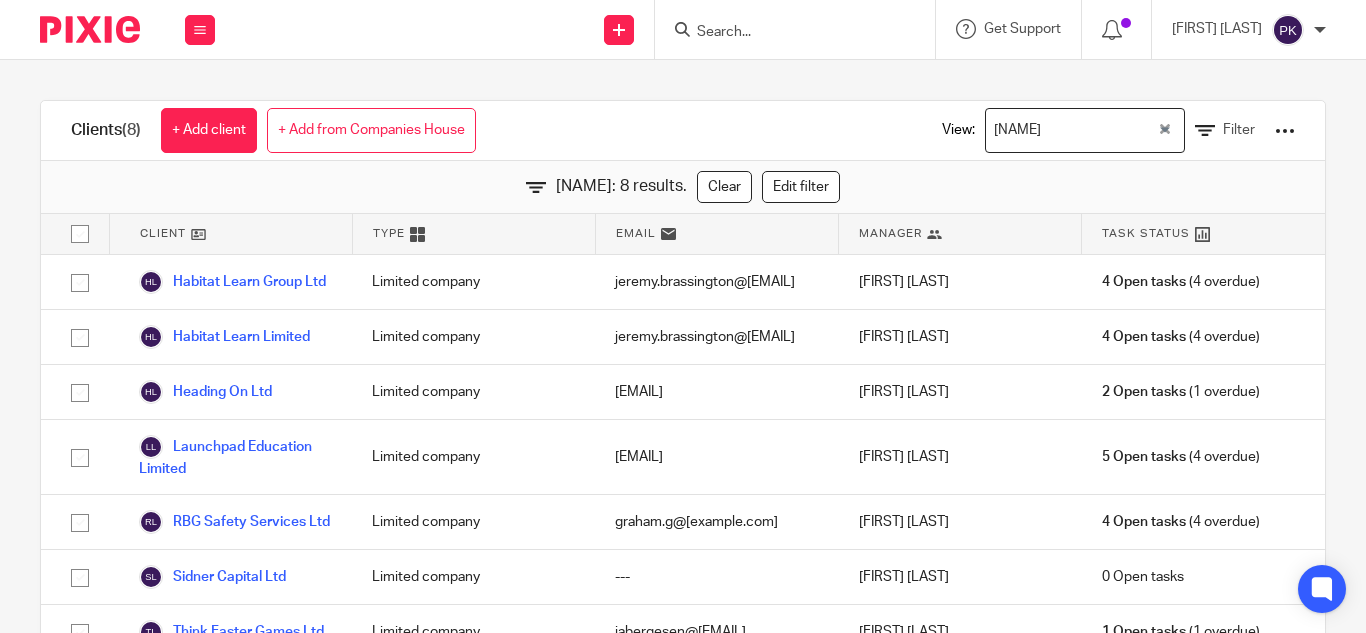 click on "Work
Email
Clients
Team
Reports
Settings" at bounding box center [200, 29] 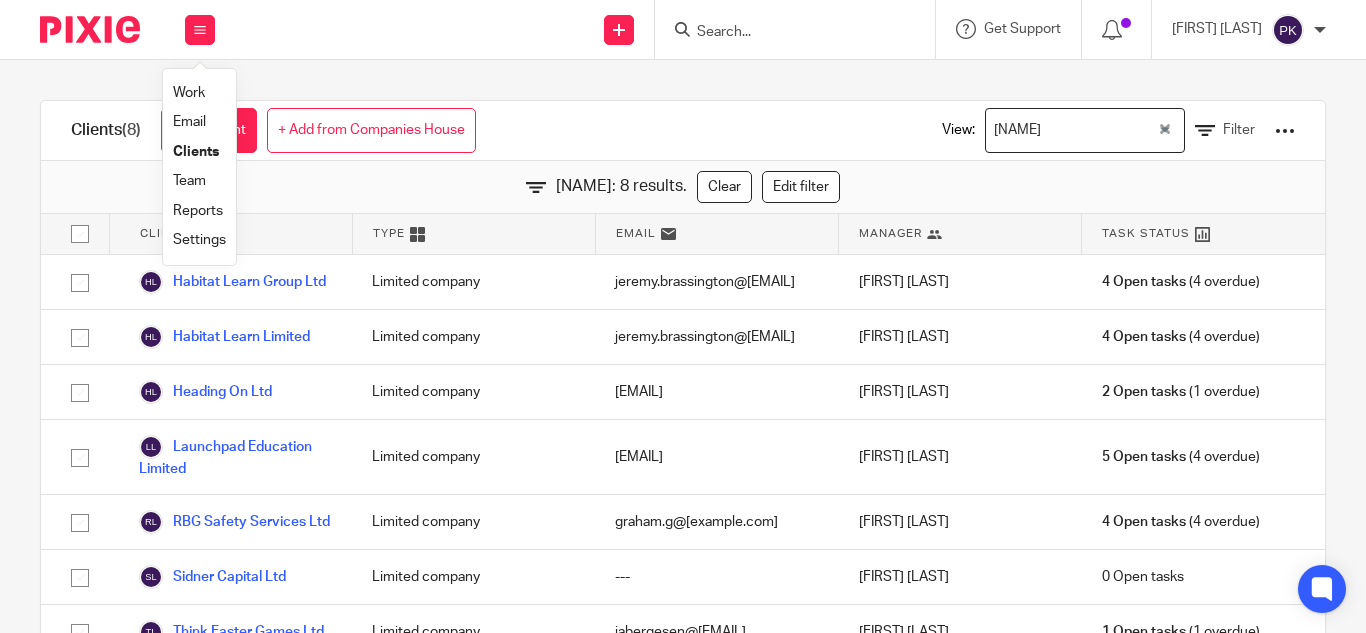 click on "Work" at bounding box center [189, 93] 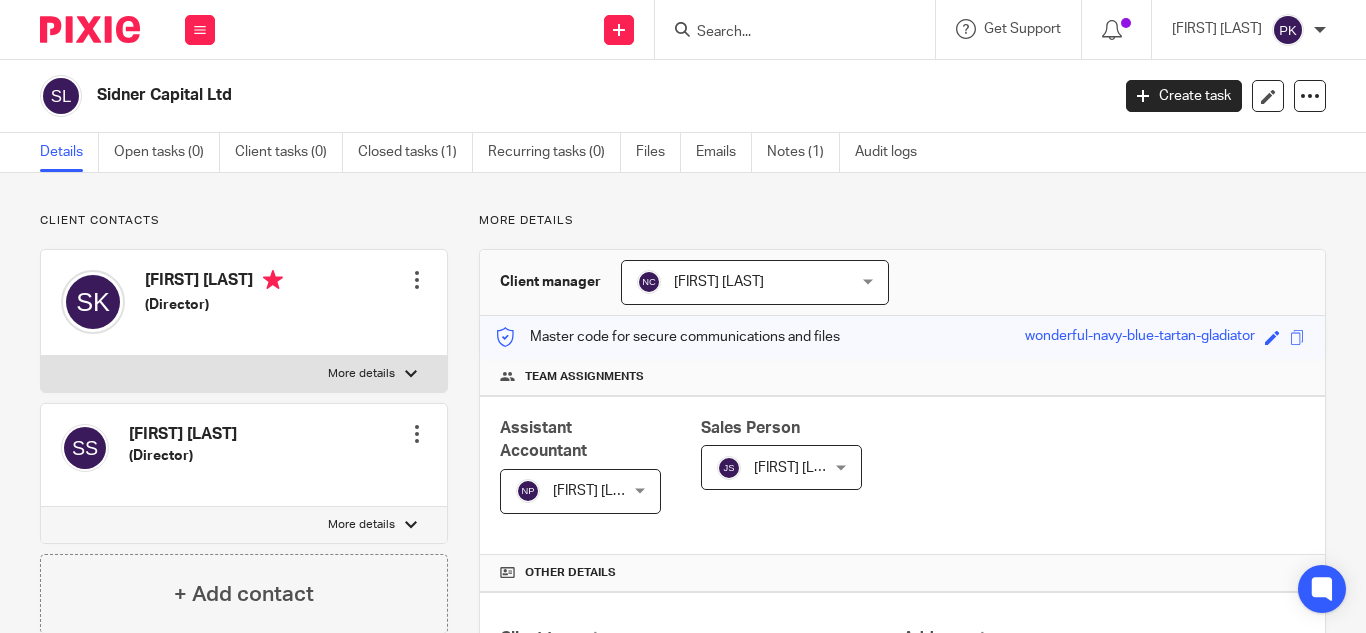 scroll, scrollTop: 0, scrollLeft: 0, axis: both 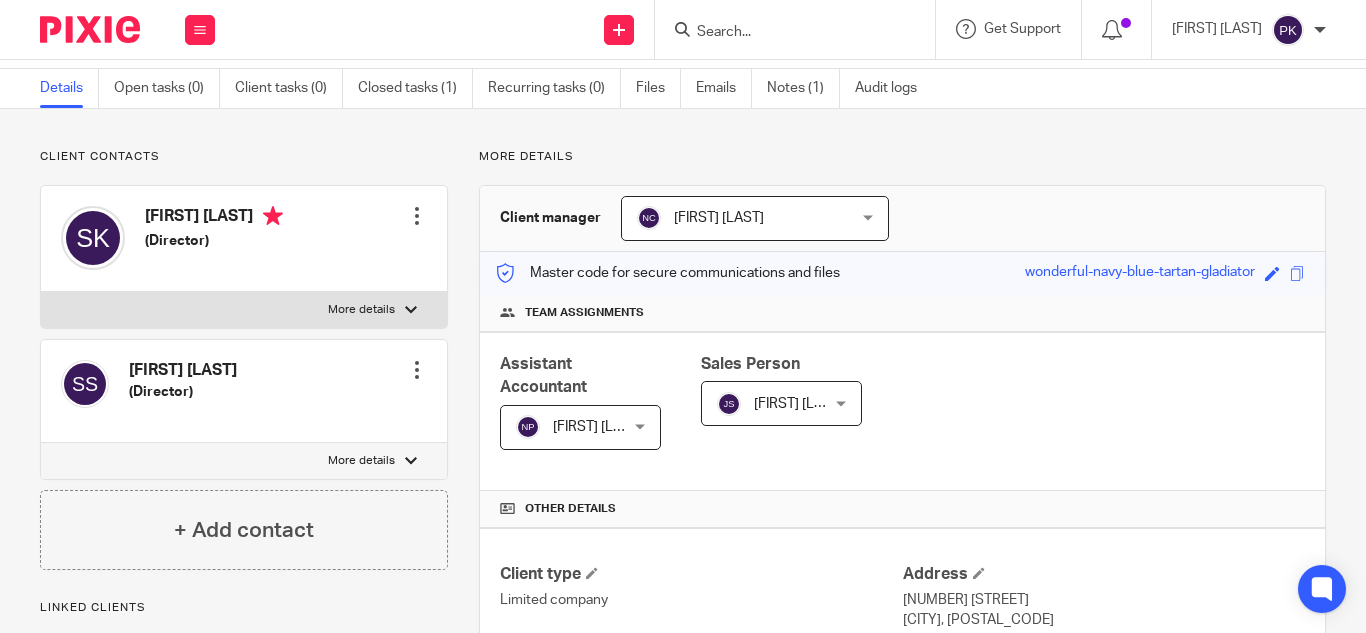 click on "[FIRST] [LAST]" at bounding box center (573, 427) 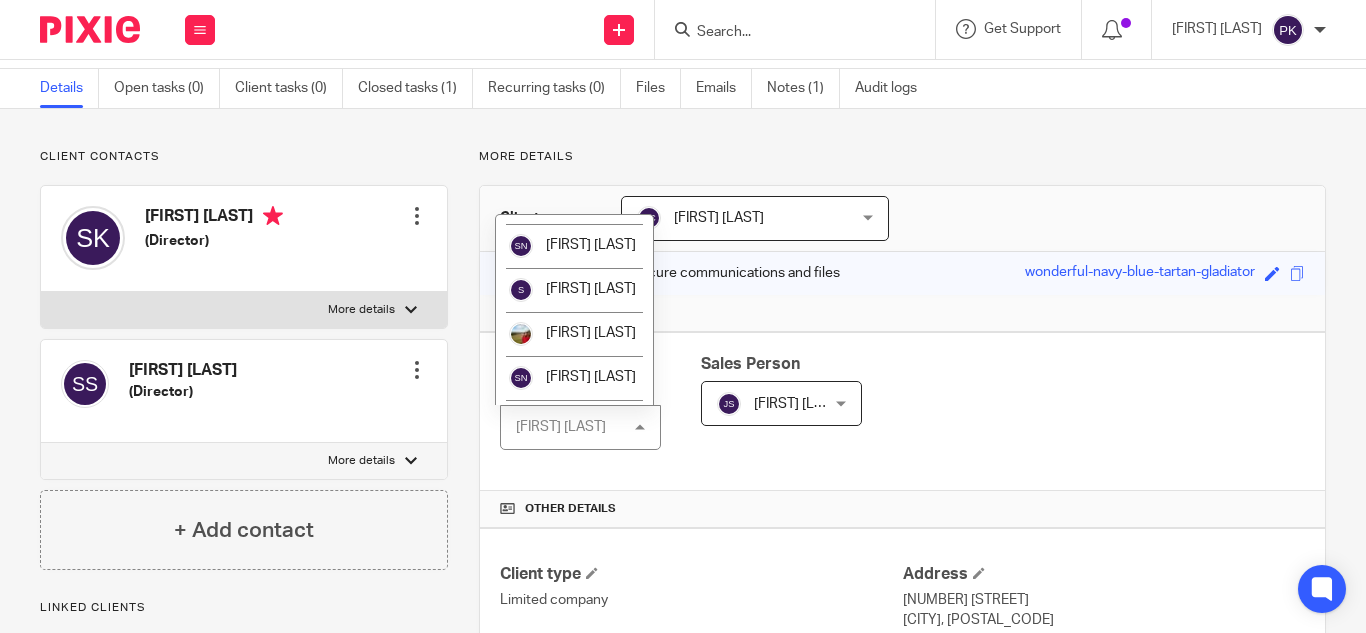 scroll, scrollTop: 3438, scrollLeft: 0, axis: vertical 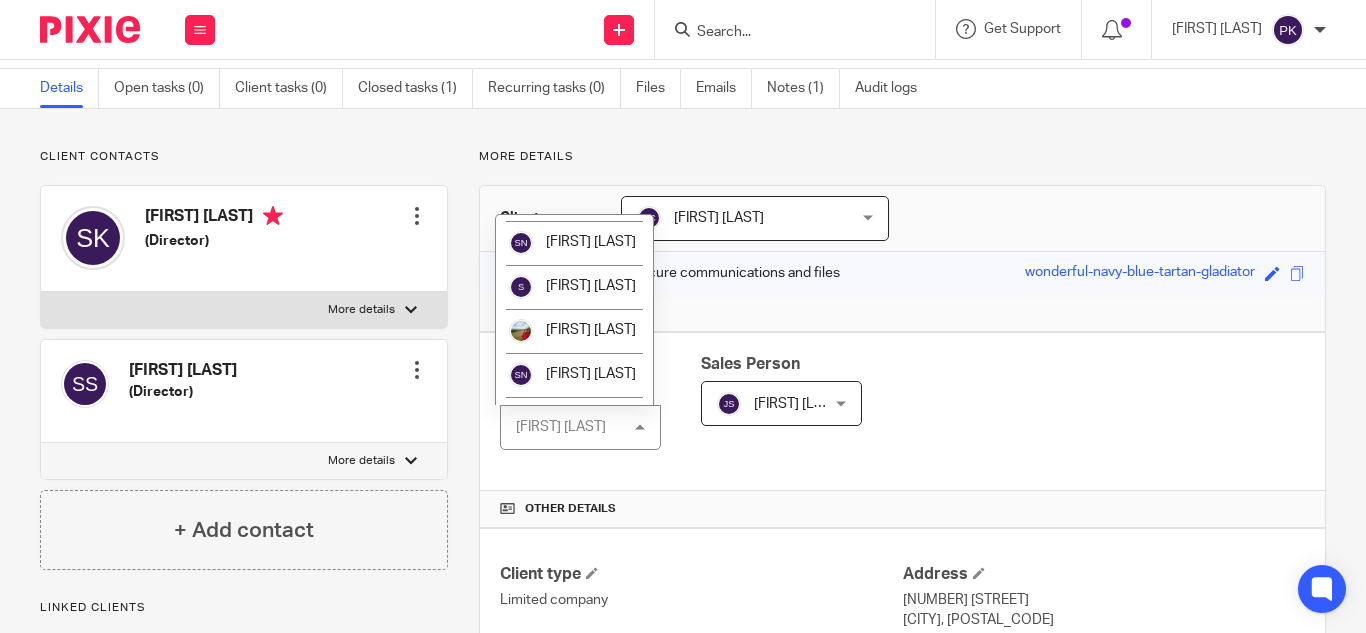 click on "[FIRST] [LAST]" at bounding box center (574, -417) 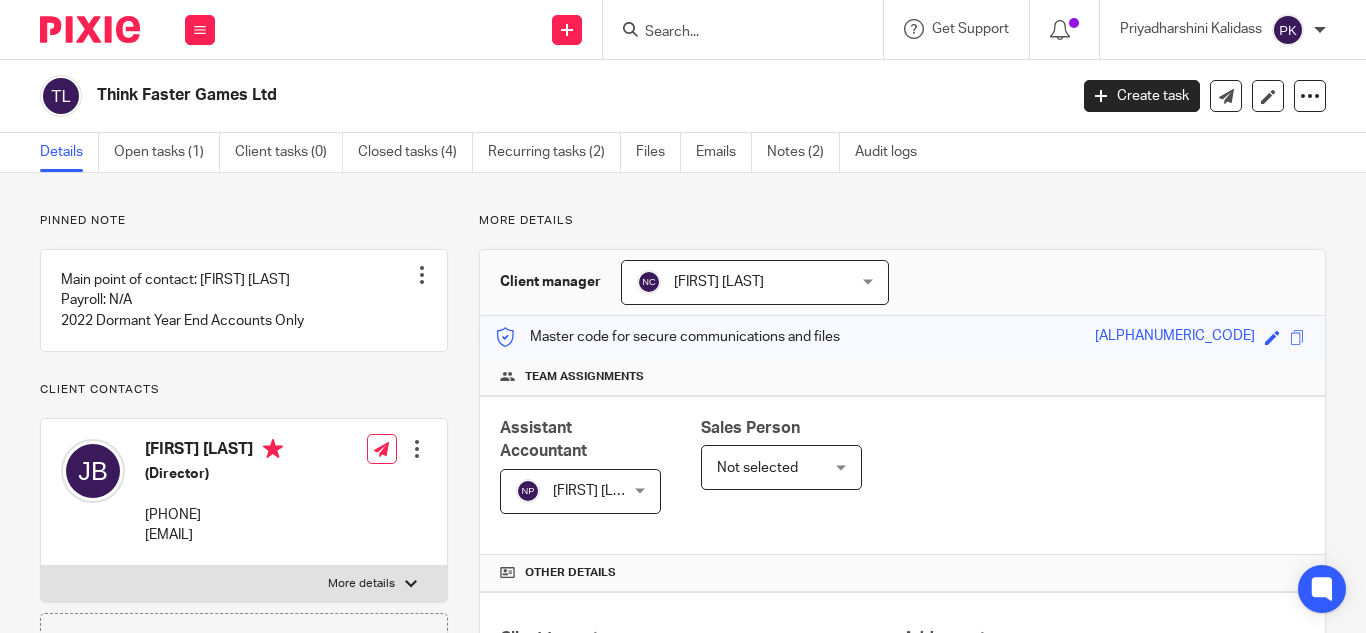 scroll, scrollTop: 0, scrollLeft: 0, axis: both 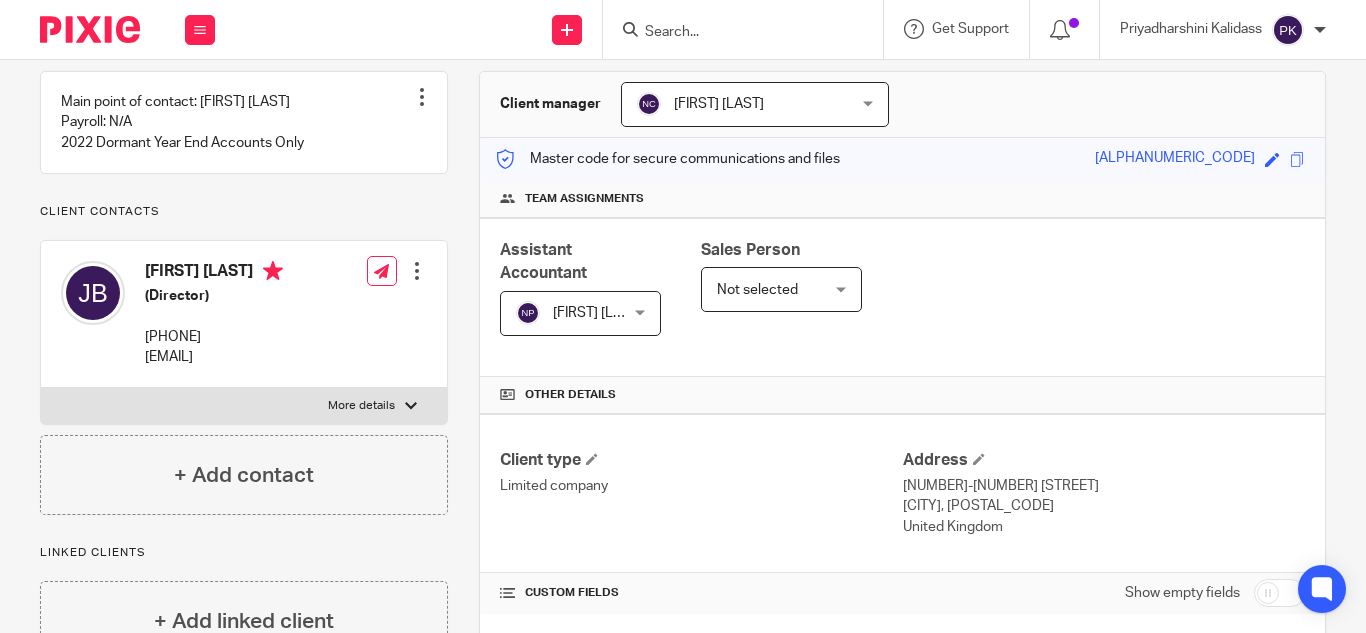 click on "[FIRST] [LAST]
[FIRST] [LAST]" at bounding box center (580, 313) 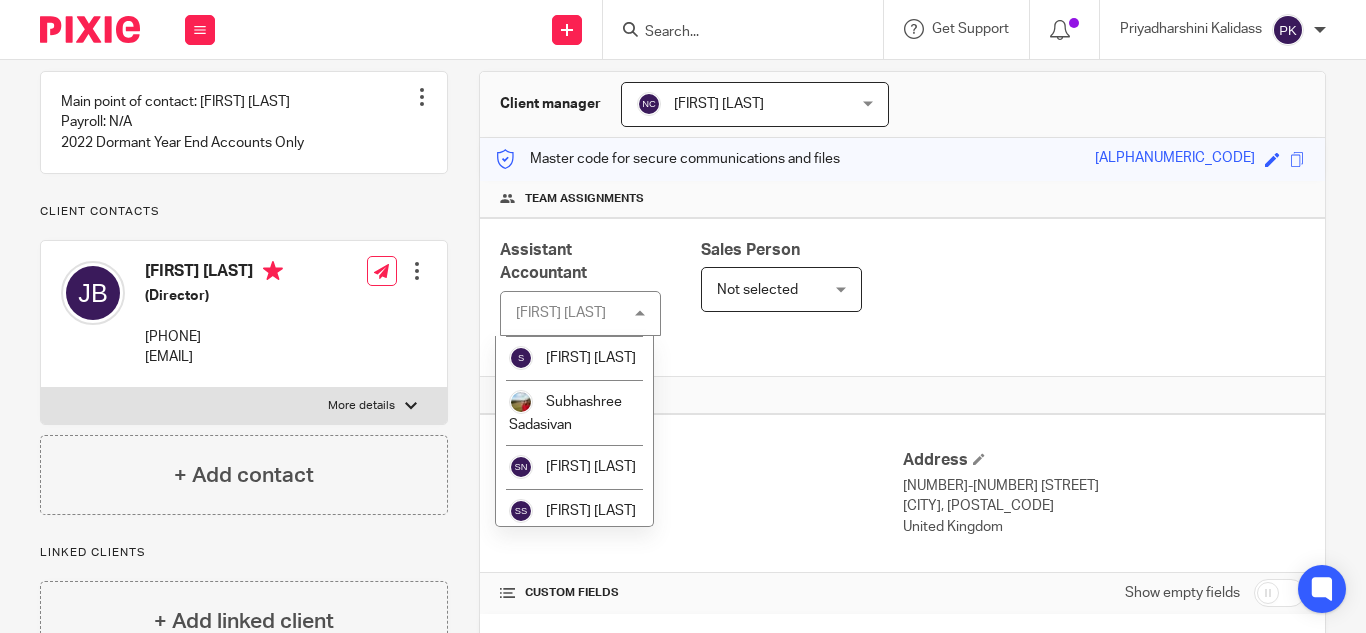 scroll, scrollTop: 3526, scrollLeft: 0, axis: vertical 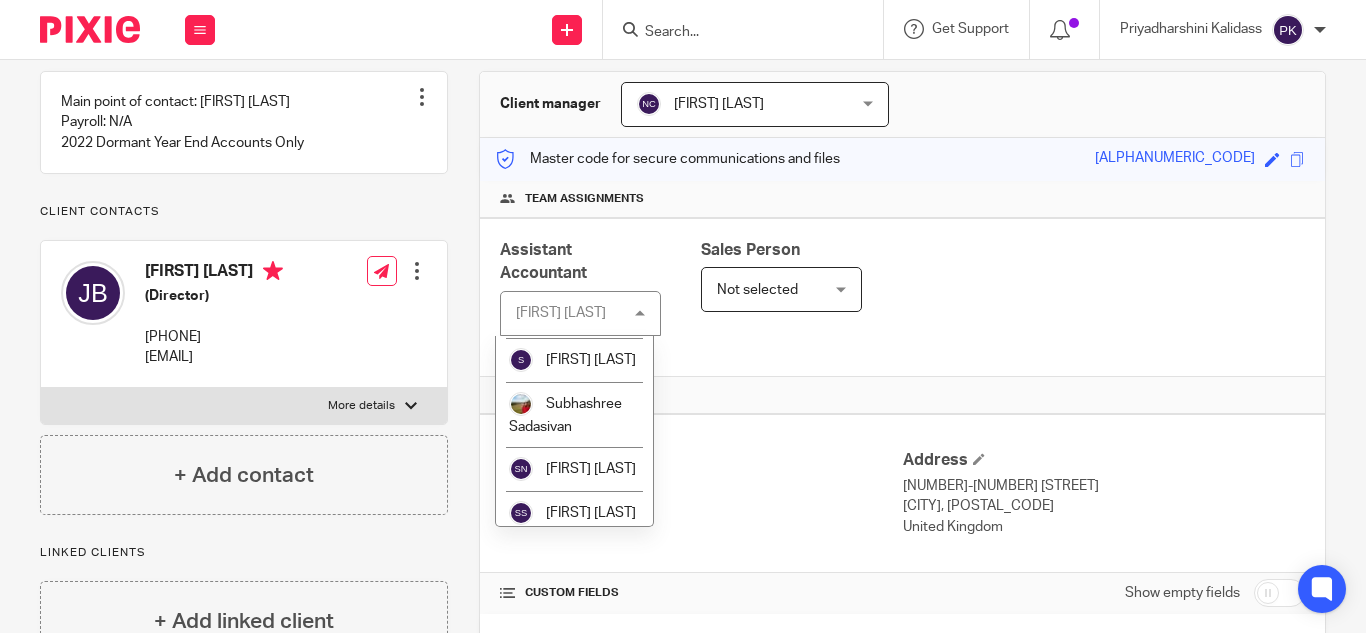 click on "Priyadharshini Kalidass" at bounding box center [571, -353] 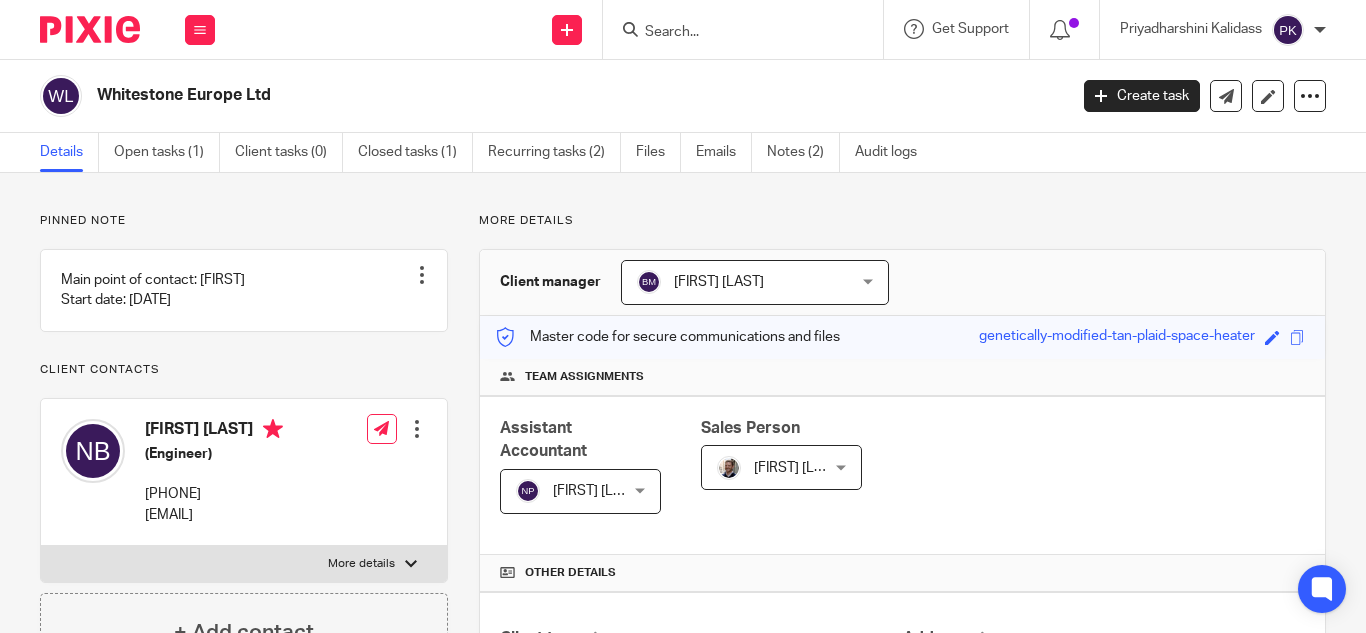 scroll, scrollTop: 0, scrollLeft: 0, axis: both 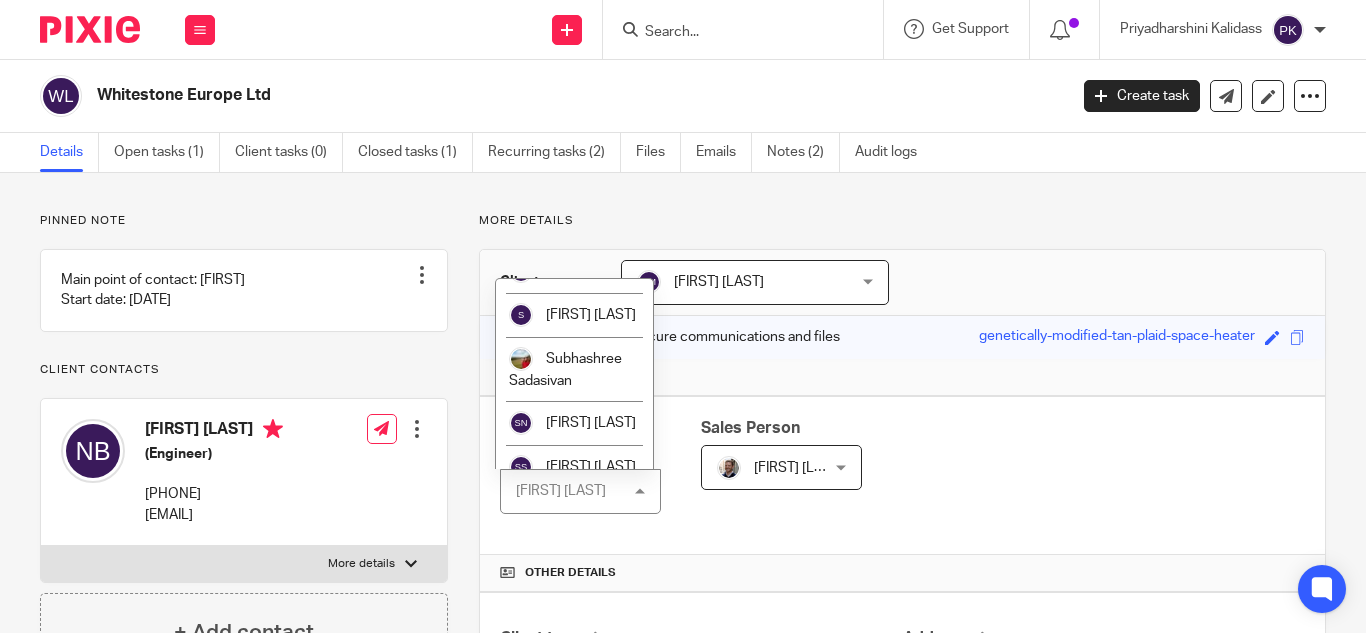 click on "[FIRST] [LAST]" at bounding box center (574, -400) 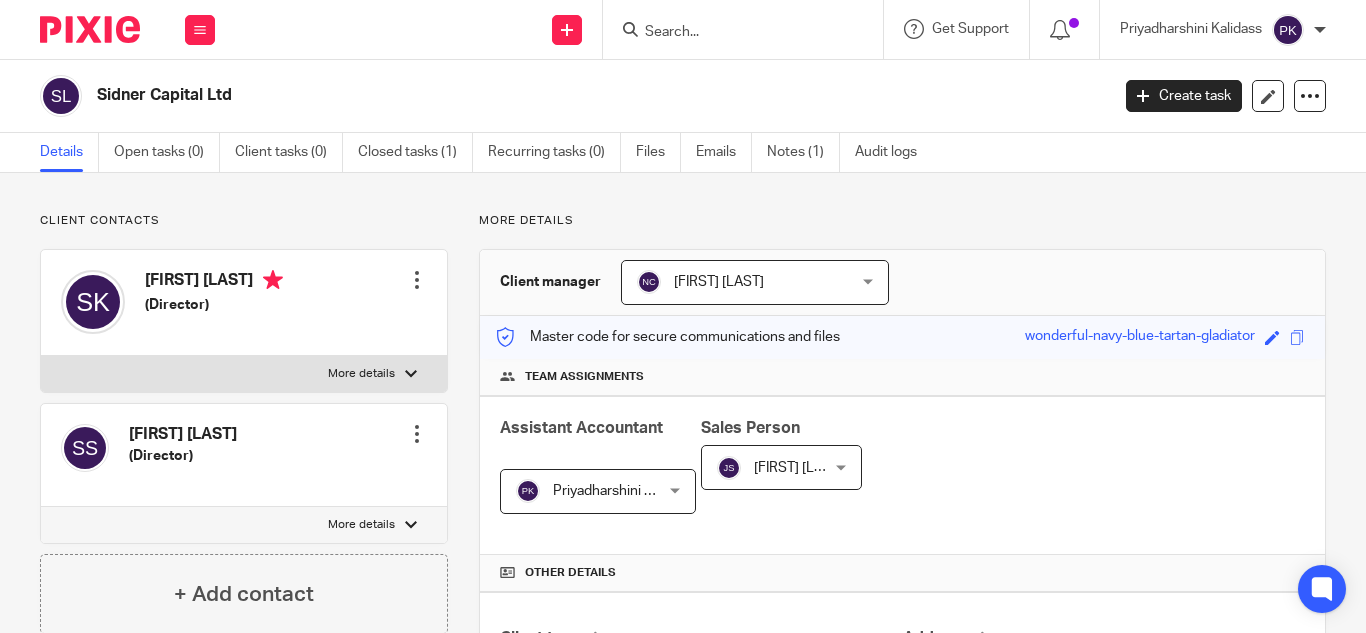 scroll, scrollTop: 0, scrollLeft: 0, axis: both 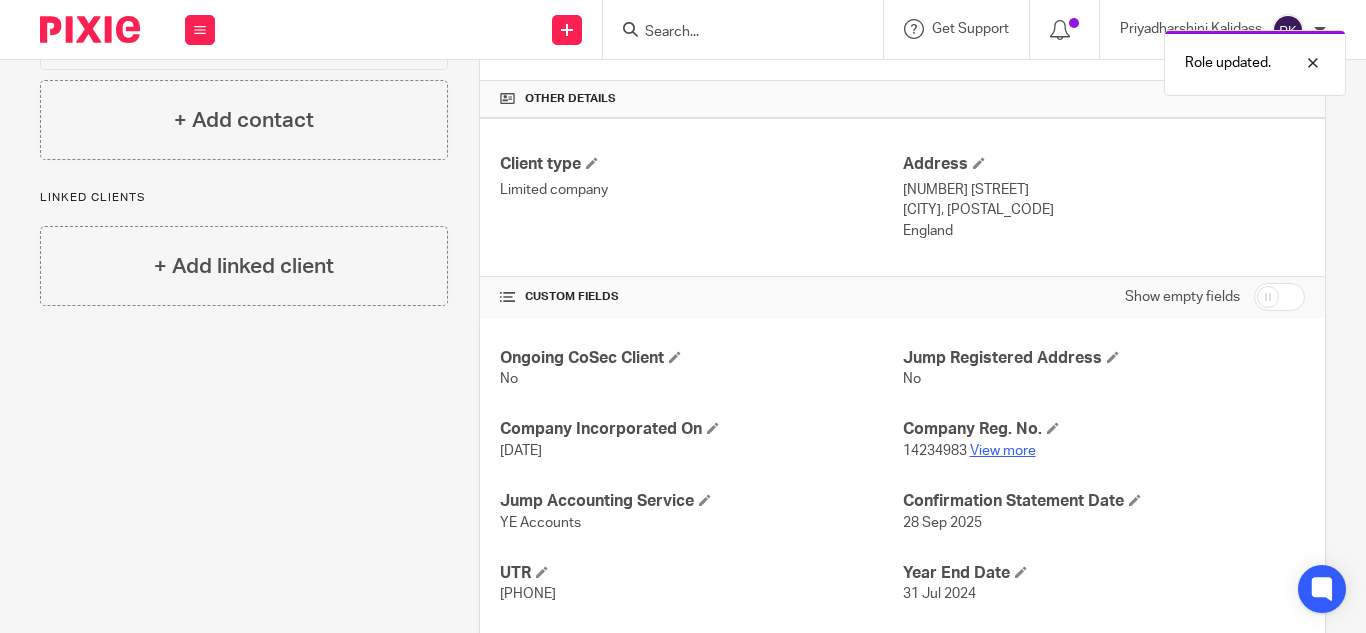 click on "View more" at bounding box center (1003, 451) 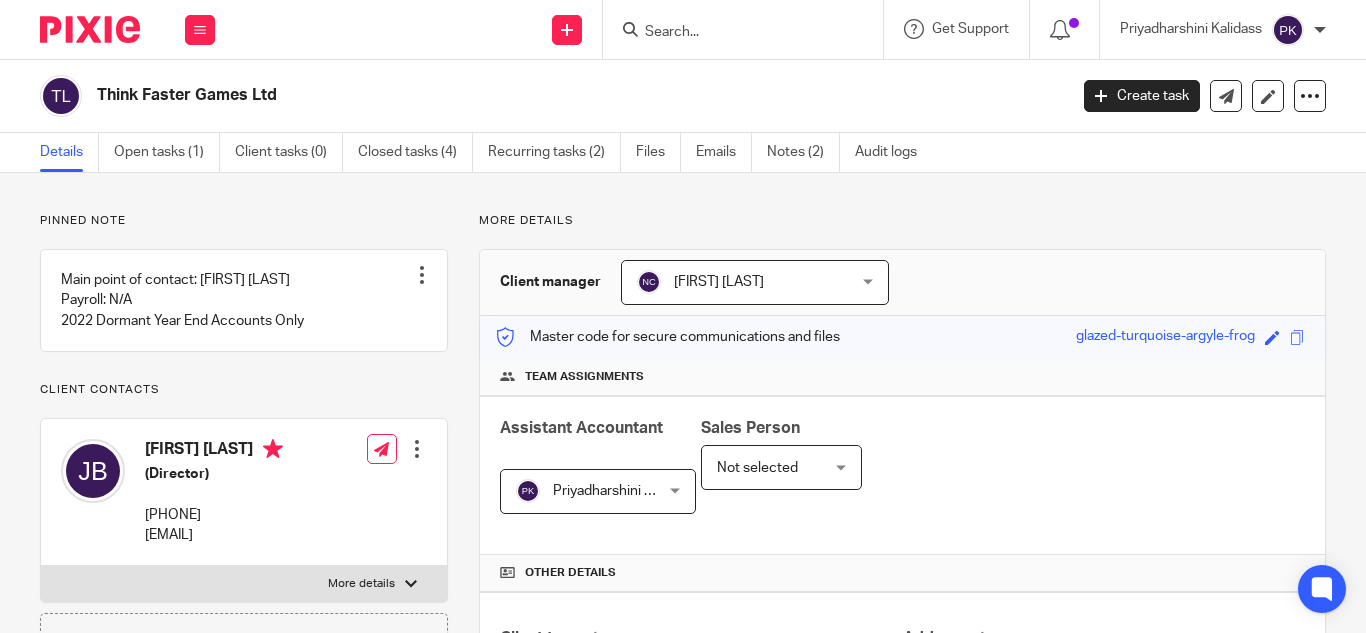 scroll, scrollTop: 0, scrollLeft: 0, axis: both 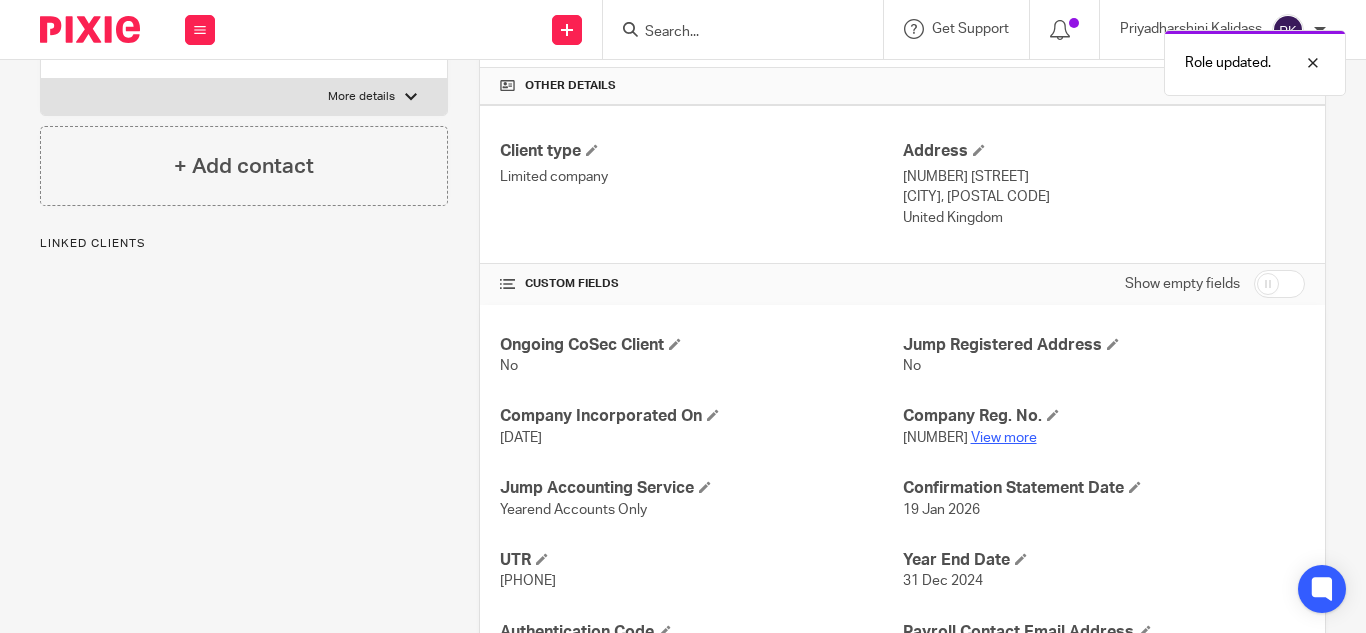 click on "View more" at bounding box center (1004, 438) 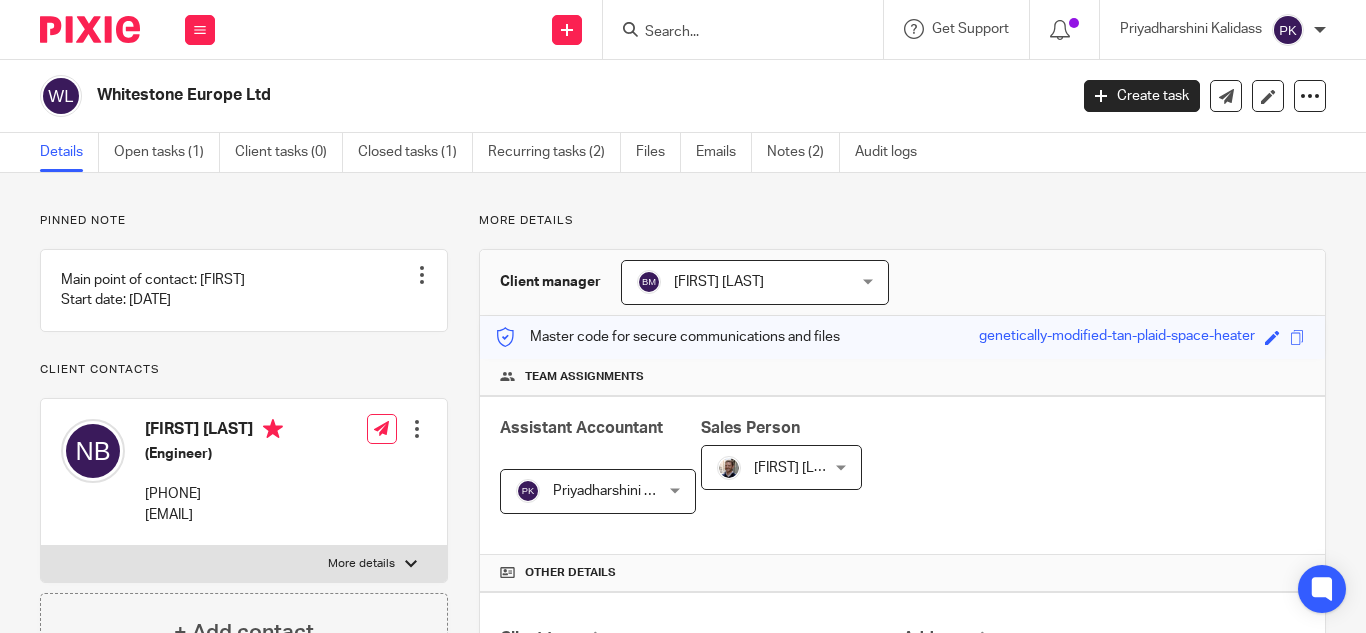 scroll, scrollTop: 0, scrollLeft: 0, axis: both 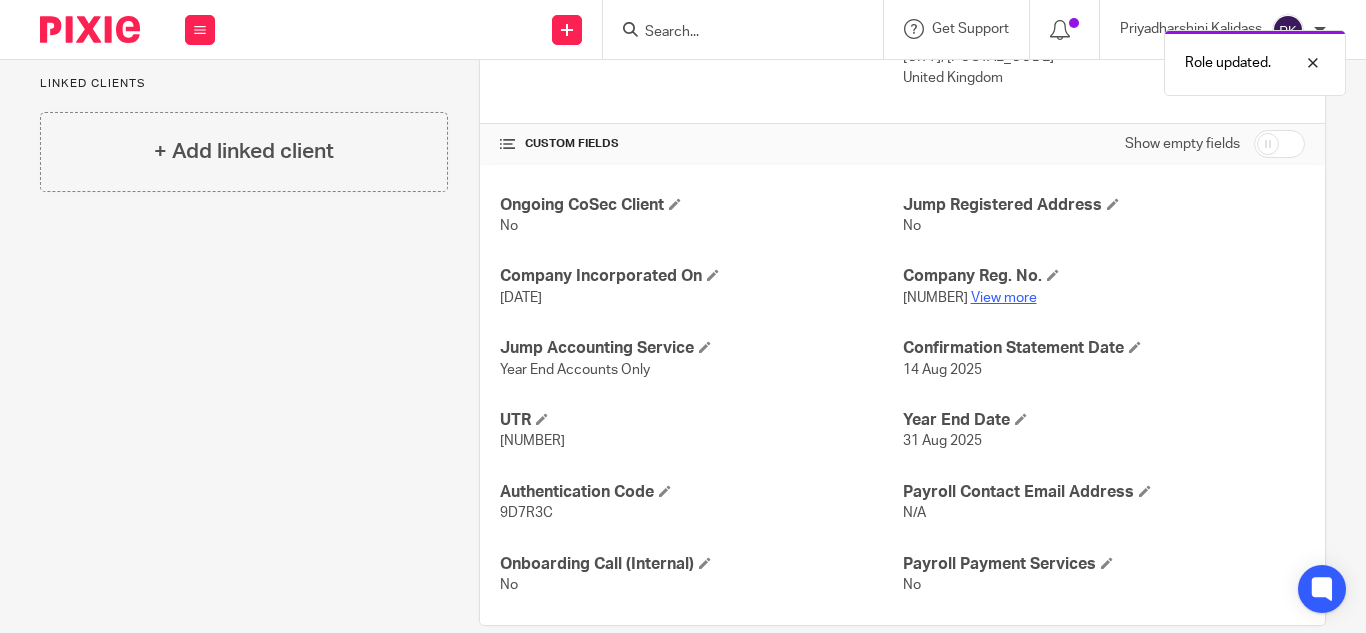 click on "View more" at bounding box center [1004, 298] 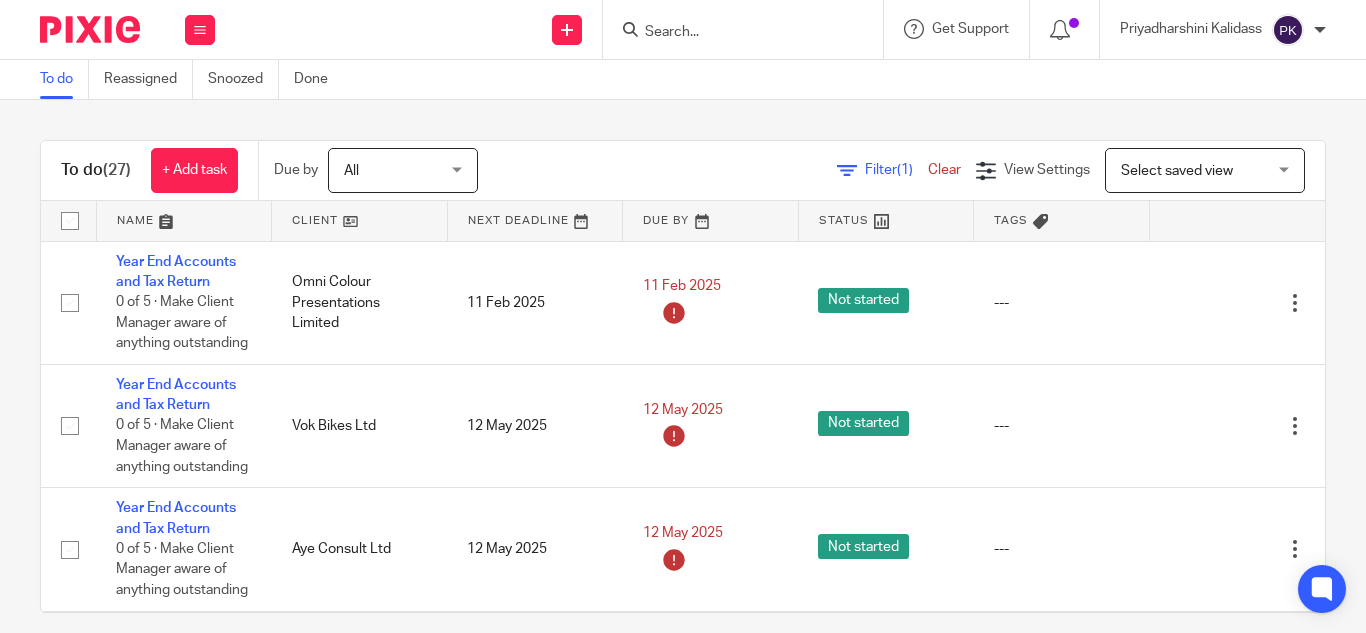 scroll, scrollTop: 0, scrollLeft: 0, axis: both 